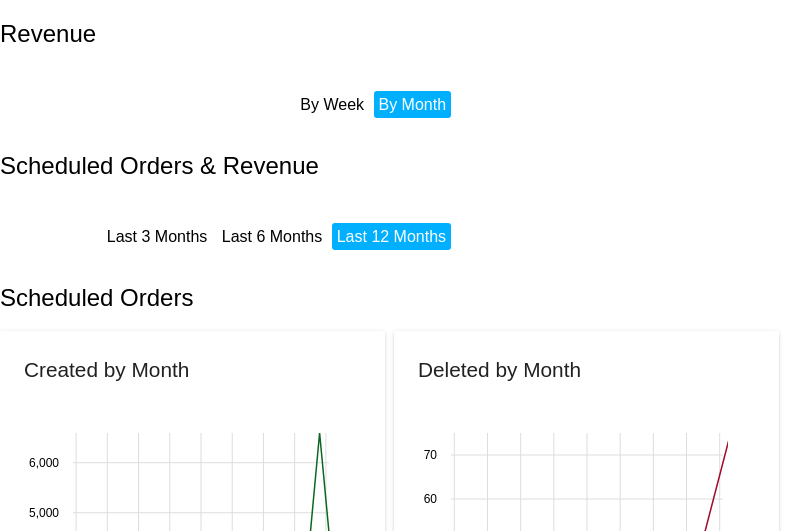 scroll, scrollTop: 0, scrollLeft: 0, axis: both 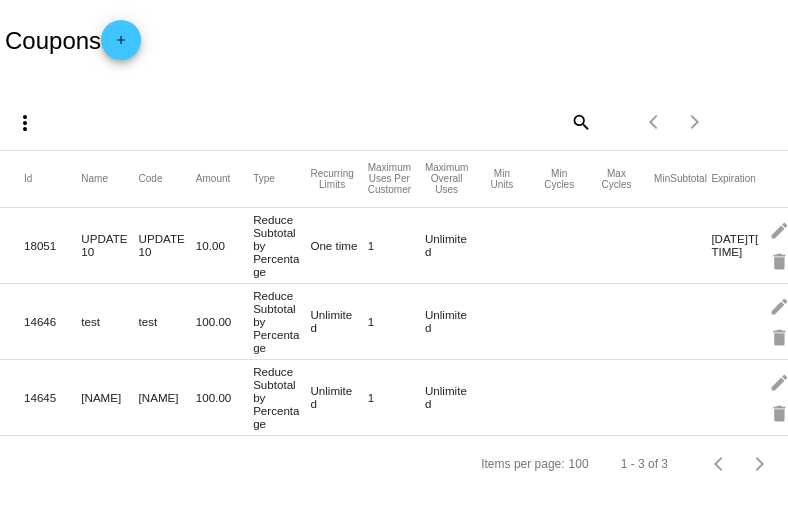 click on "add" 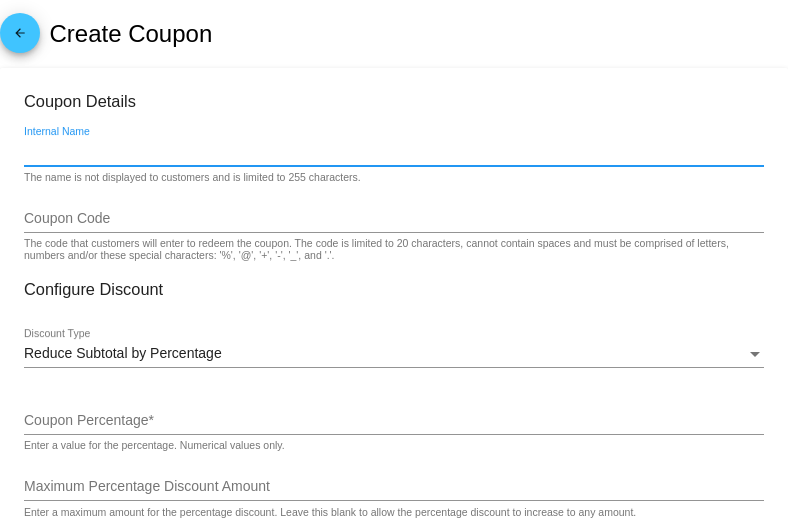 click on "Internal Name" at bounding box center (394, 152) 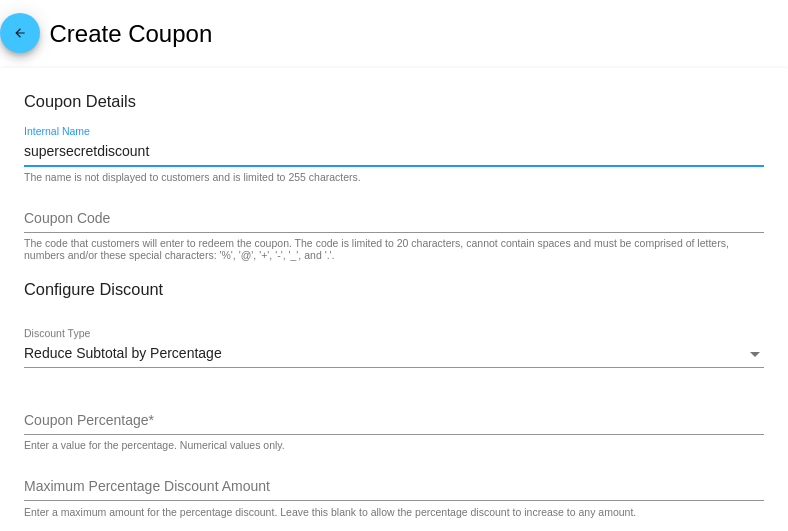 type on "supersecretdiscount" 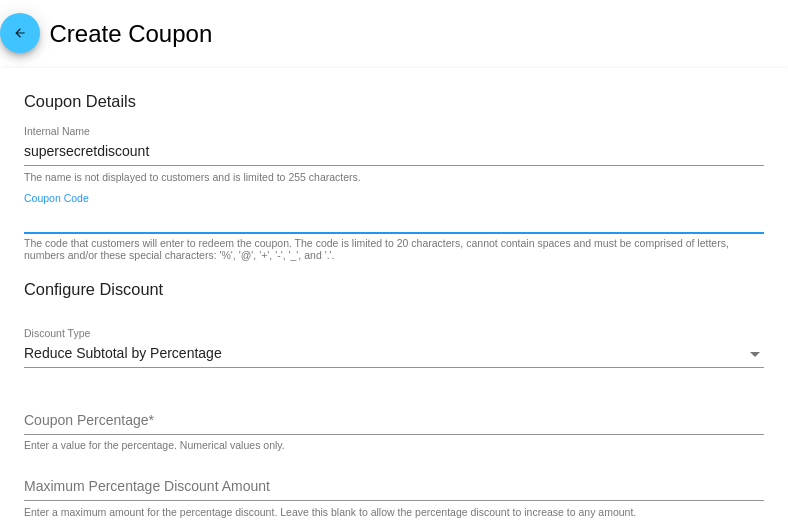 paste on "supersecretdiscount" 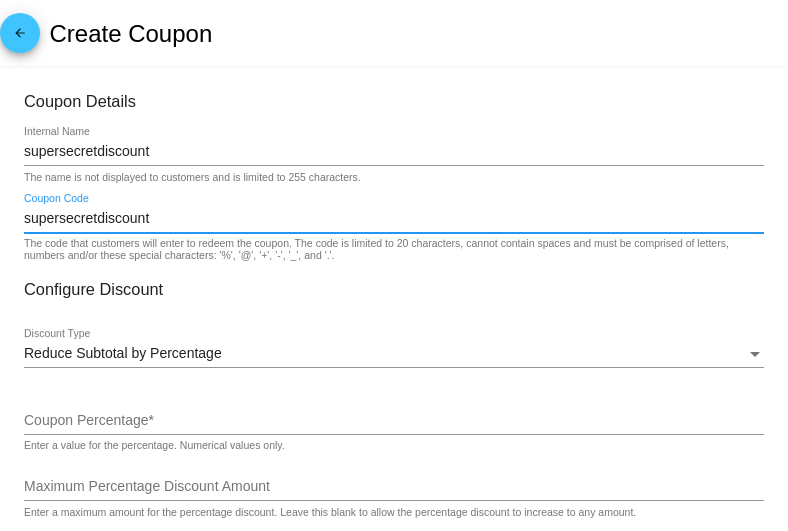 type on "supersecretdiscount" 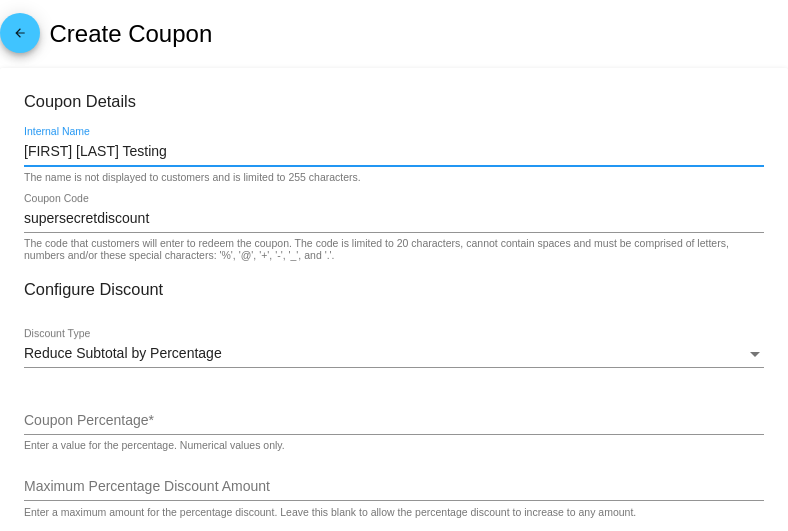 type on "Taylor QPilot Testing" 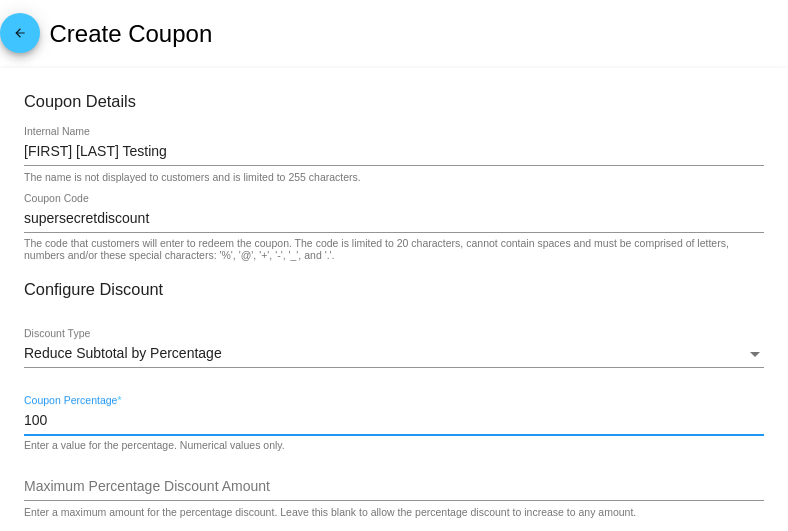 scroll, scrollTop: 38, scrollLeft: 0, axis: vertical 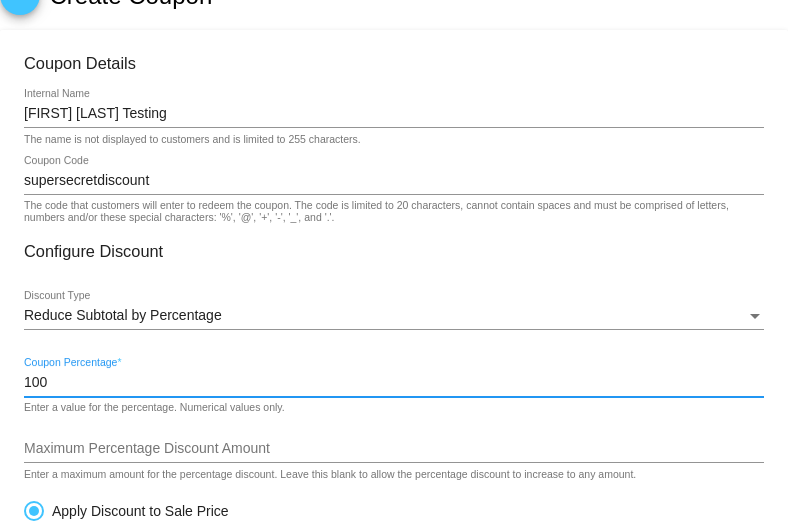 type on "100" 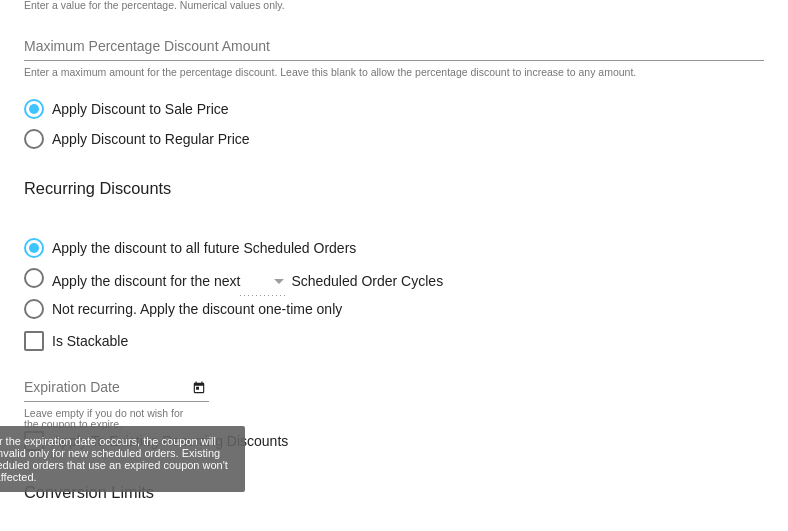 scroll, scrollTop: 703, scrollLeft: 0, axis: vertical 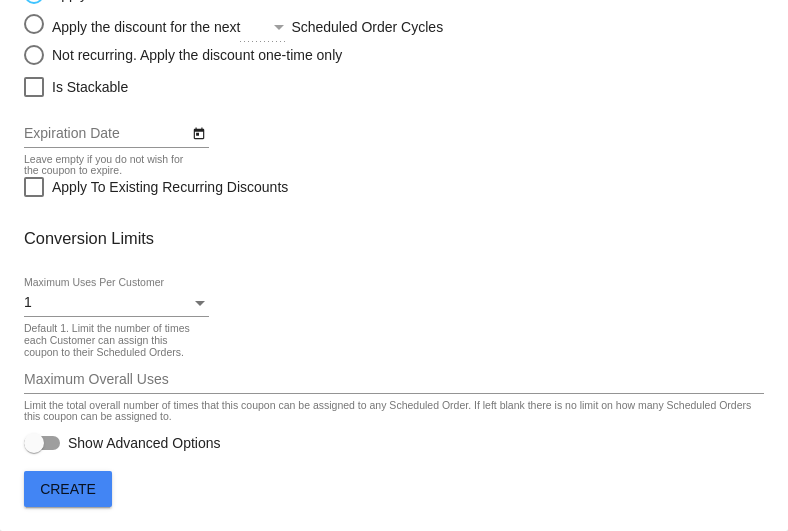 click at bounding box center [34, 443] 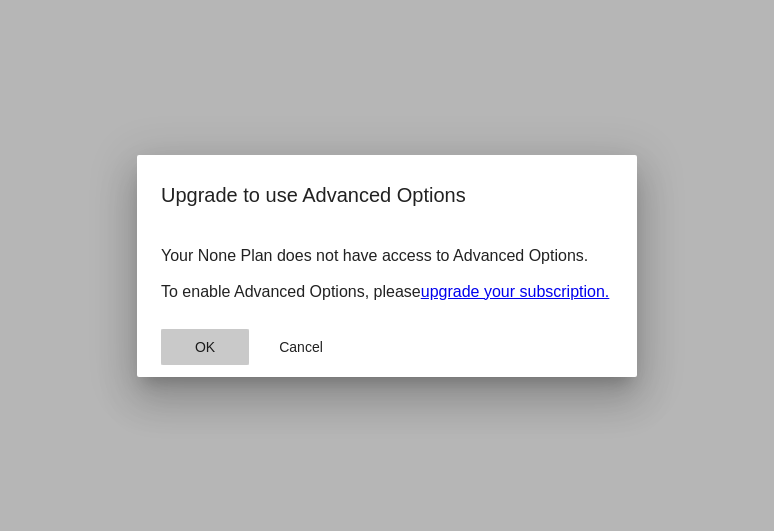 click on "OK" 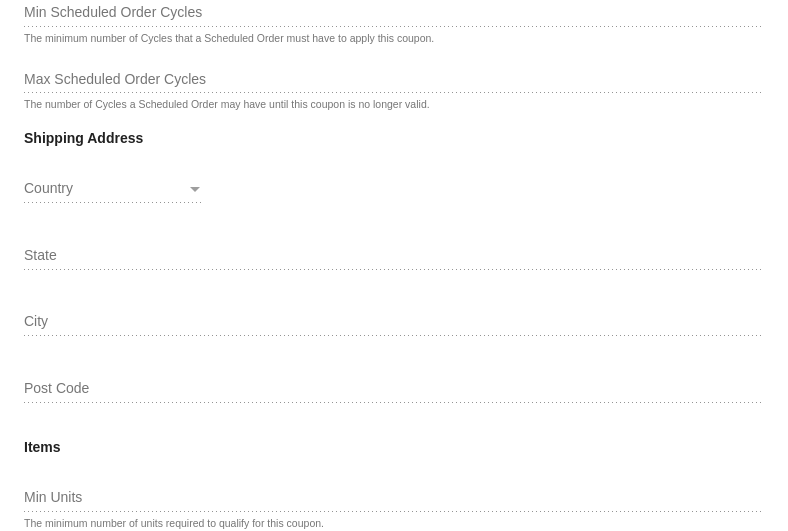 scroll, scrollTop: 1789, scrollLeft: 0, axis: vertical 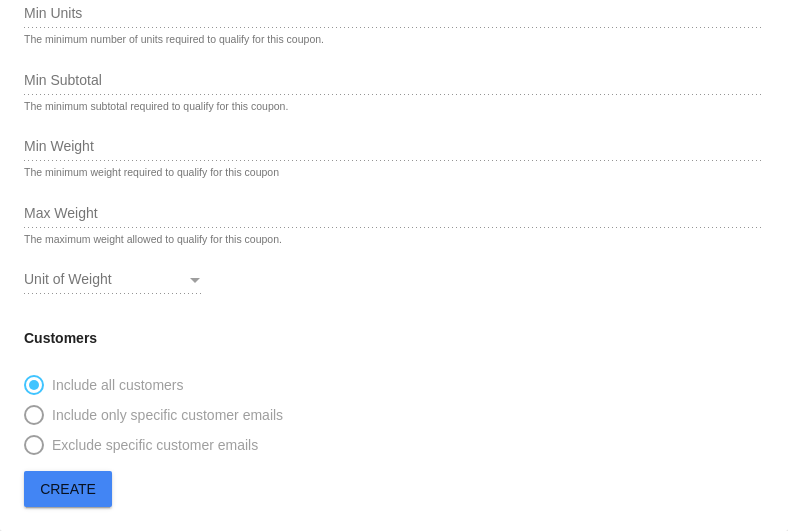 click on "Unit of Weight" at bounding box center [68, 279] 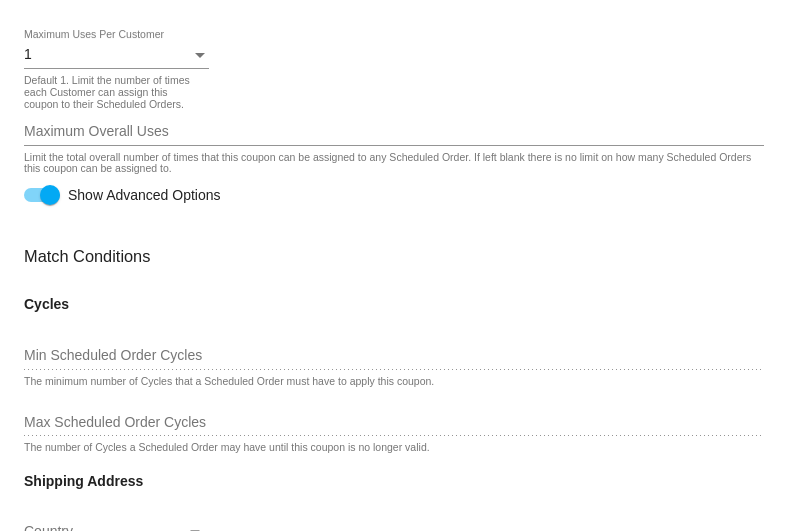 scroll, scrollTop: 936, scrollLeft: 0, axis: vertical 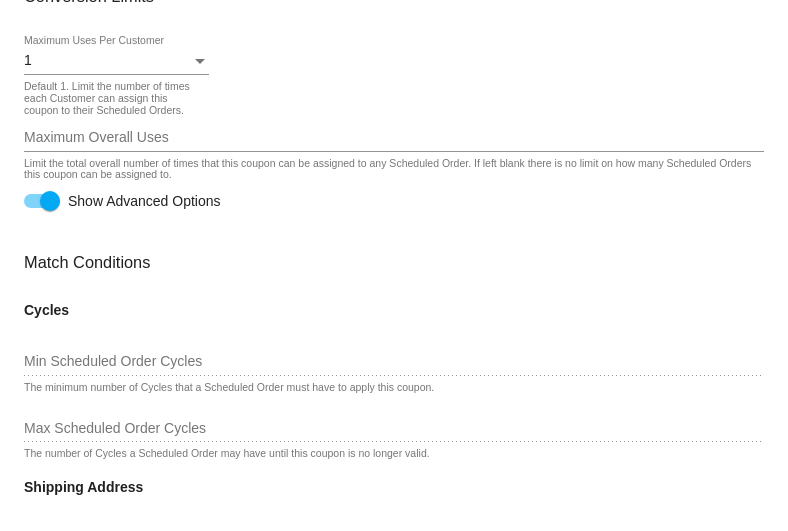 click on "Maximum Overall Uses" at bounding box center [394, 138] 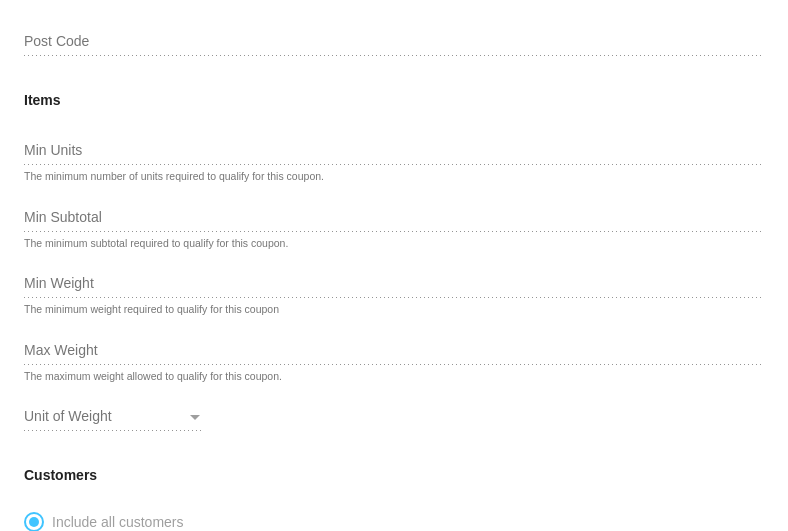 scroll, scrollTop: 1789, scrollLeft: 0, axis: vertical 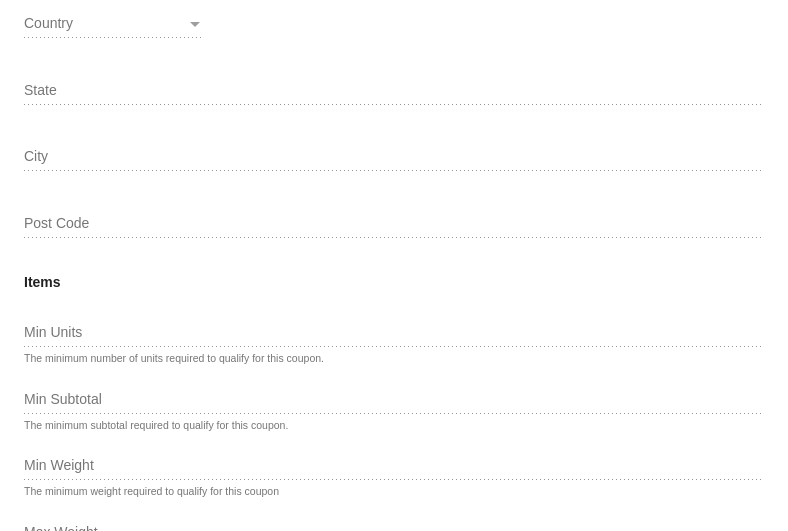 type on "1" 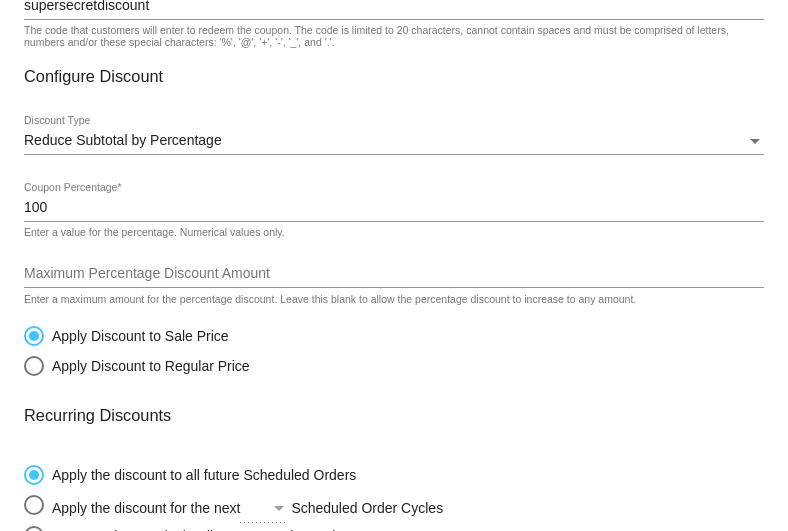 scroll, scrollTop: 0, scrollLeft: 0, axis: both 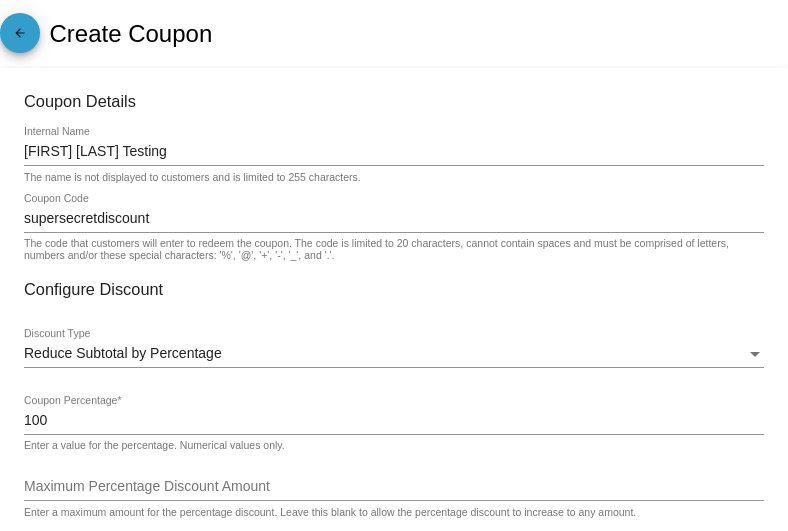 click on "arrow_back" 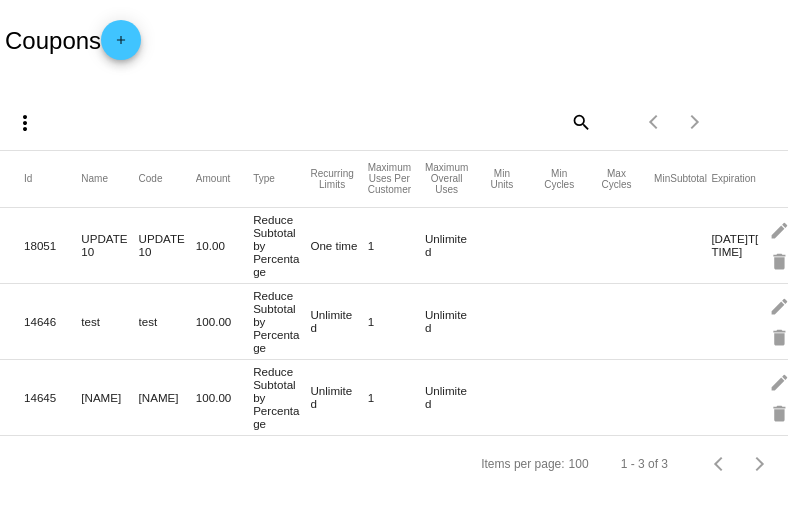 click on "add" 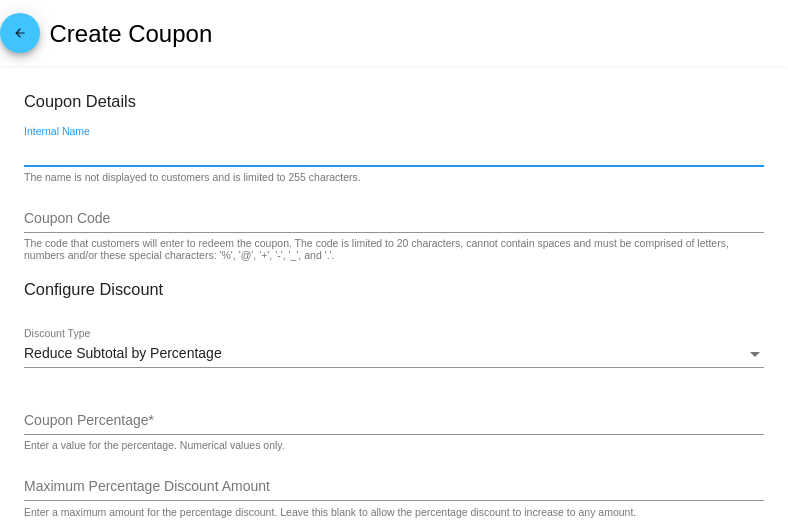 click on "Internal Name" at bounding box center [394, 152] 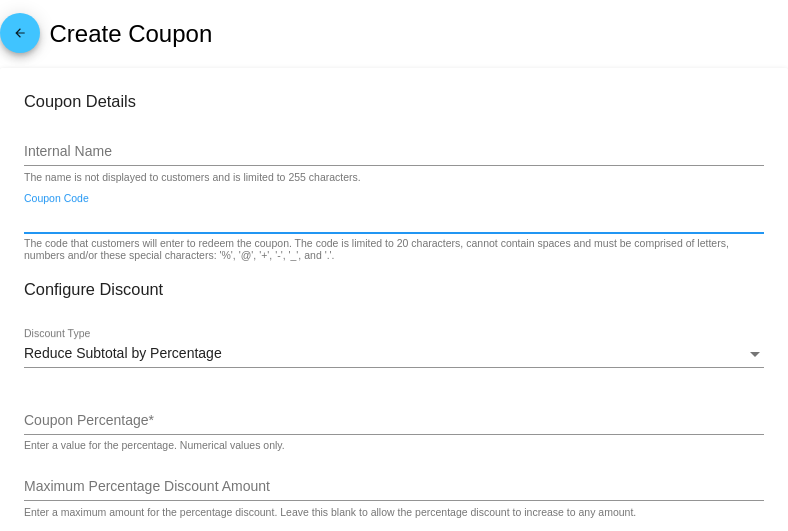 click on "Coupon Code" at bounding box center [394, 219] 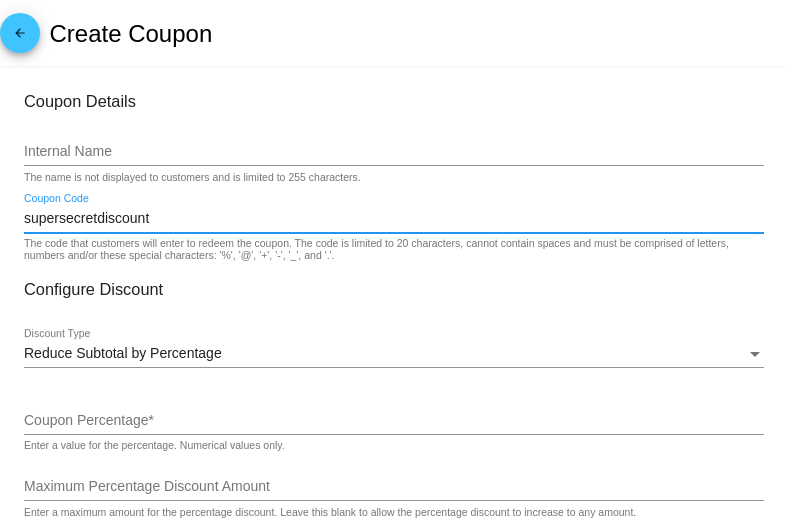 type on "supersecretdiscount" 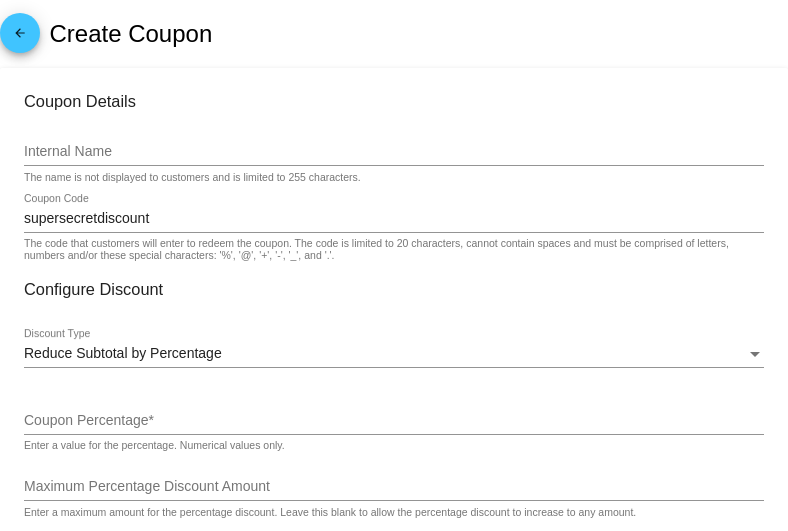 click on "Internal Name" at bounding box center (394, 152) 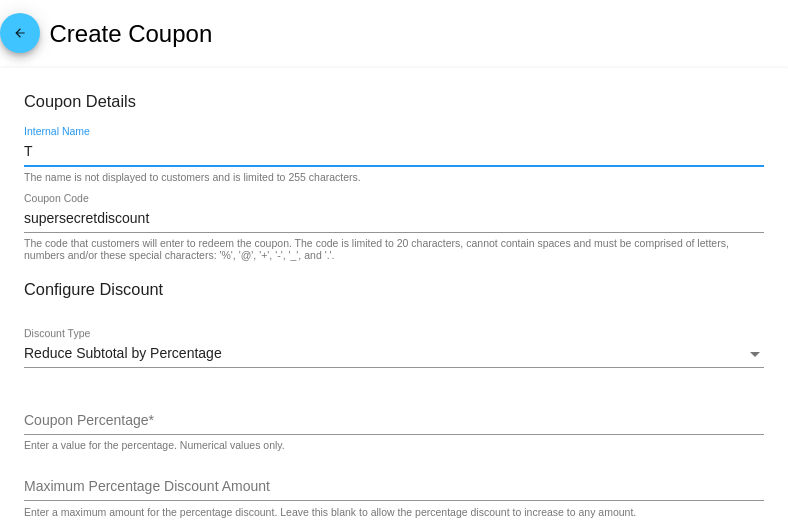type on "Taylor QPilot Testing" 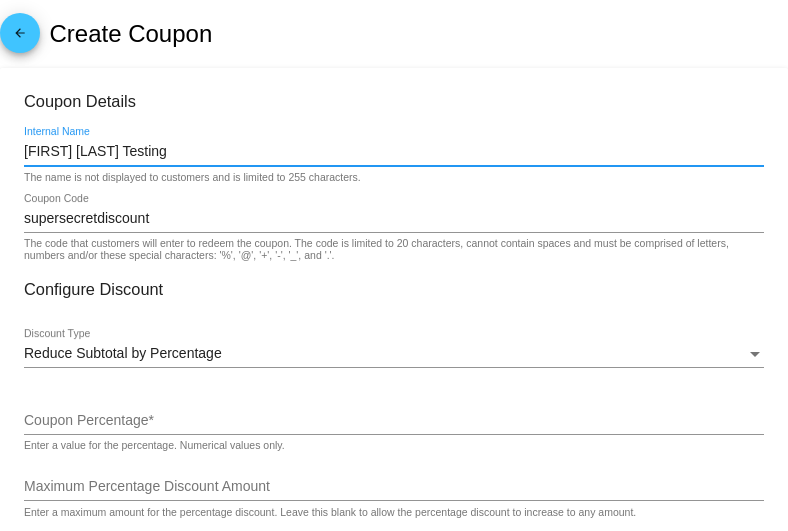 type on "100" 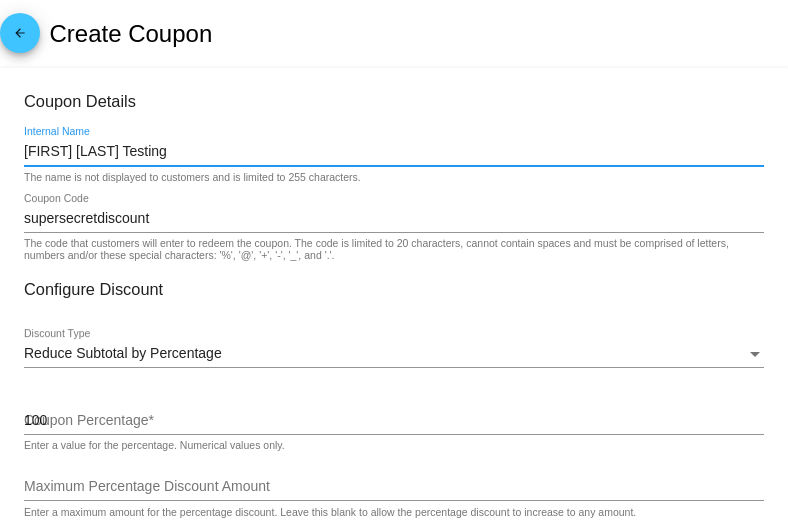 type on "1" 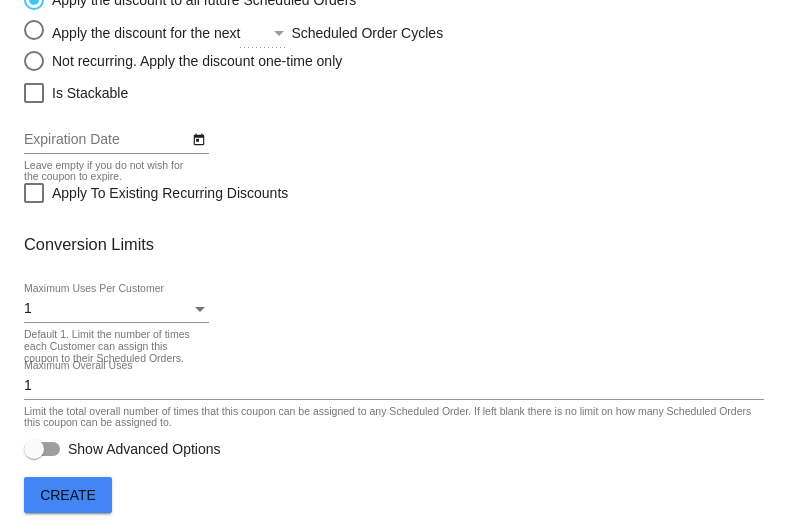 scroll, scrollTop: 703, scrollLeft: 0, axis: vertical 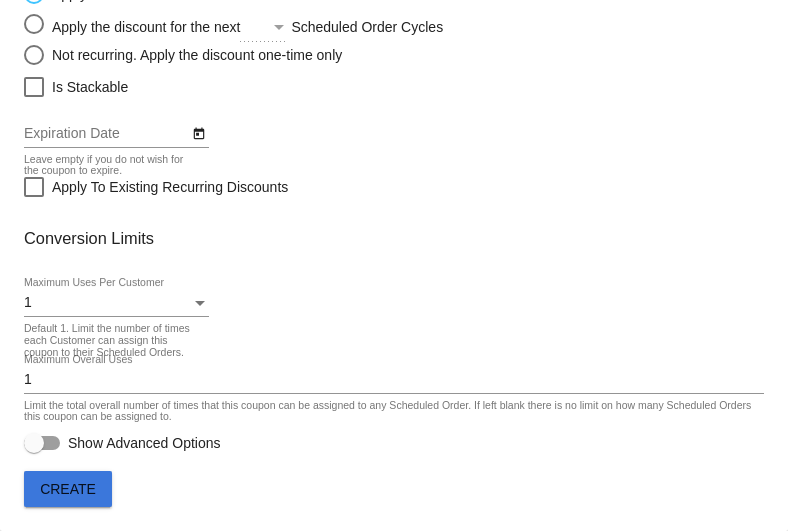 click on "Create" 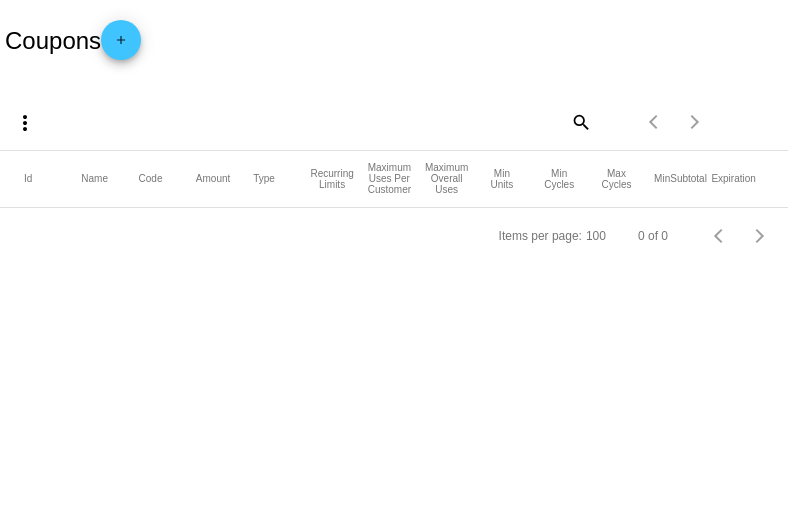 scroll, scrollTop: 0, scrollLeft: 0, axis: both 